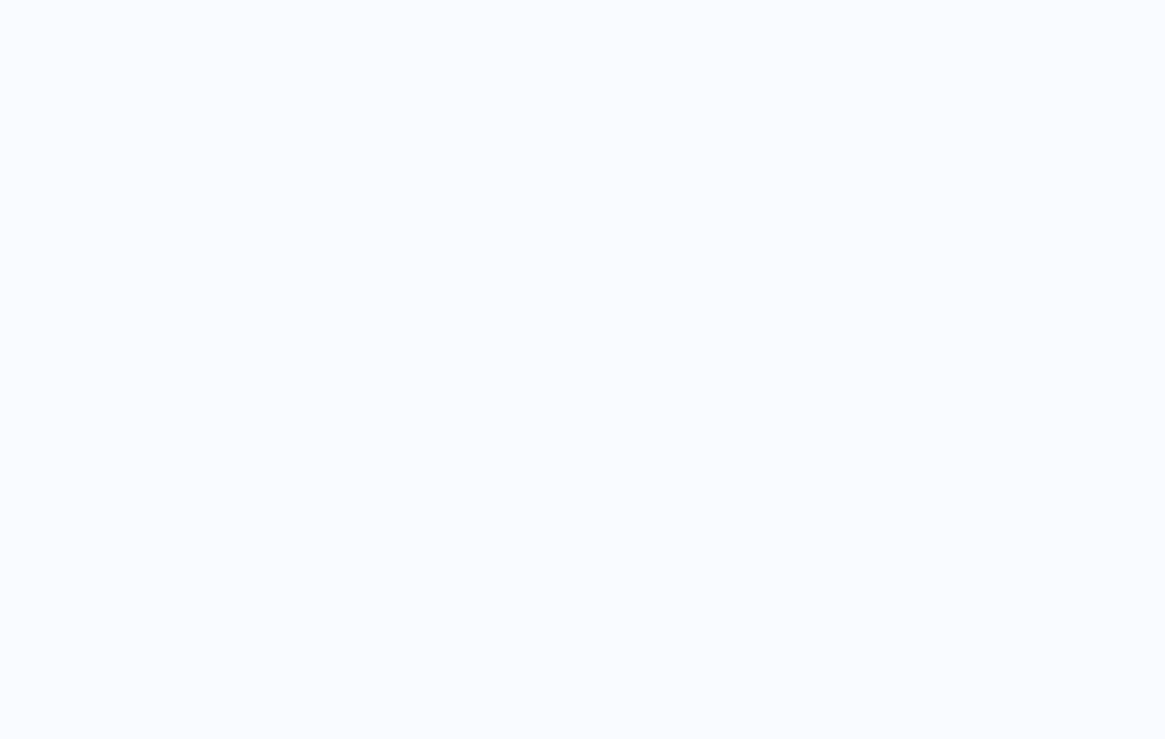 scroll, scrollTop: 0, scrollLeft: 0, axis: both 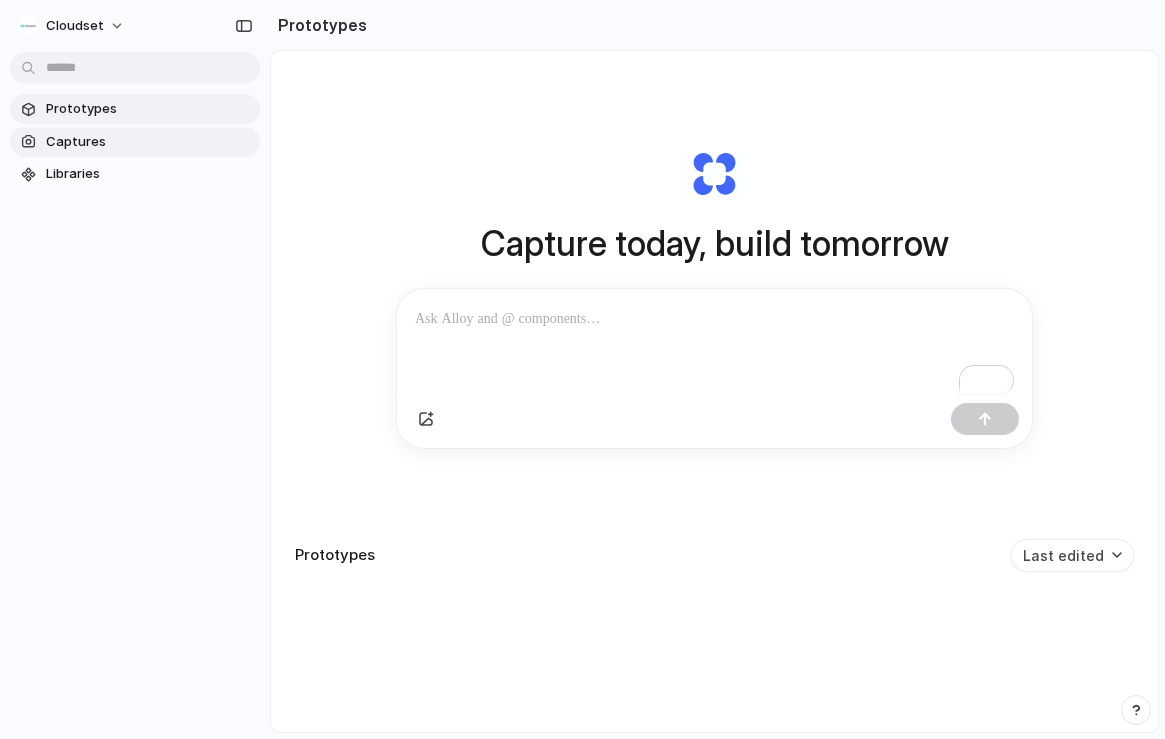 click on "Captures" at bounding box center [149, 142] 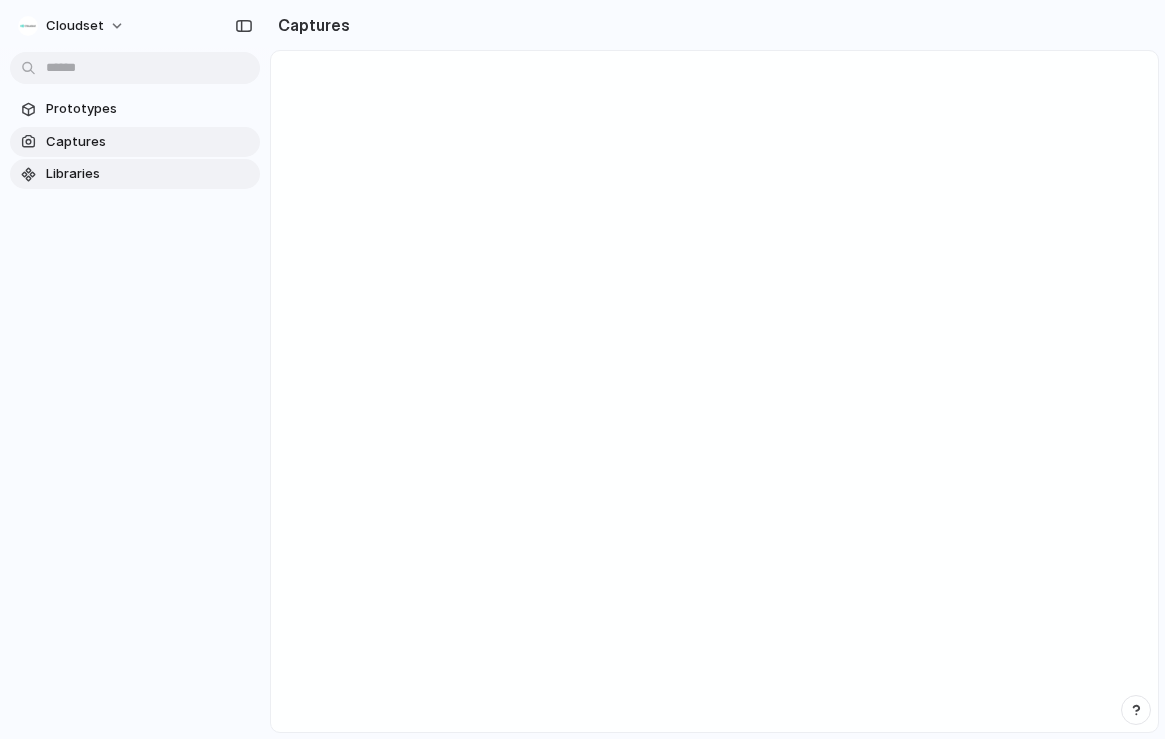 click on "Libraries" at bounding box center (149, 174) 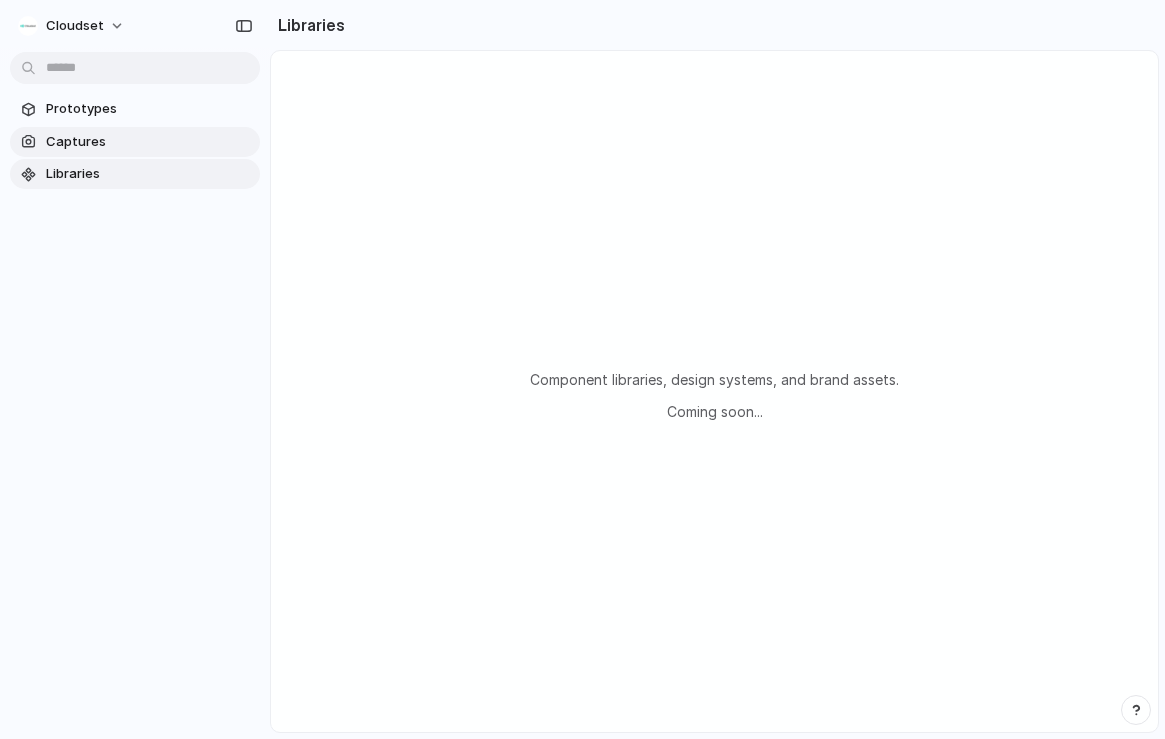 click on "Captures" at bounding box center [149, 142] 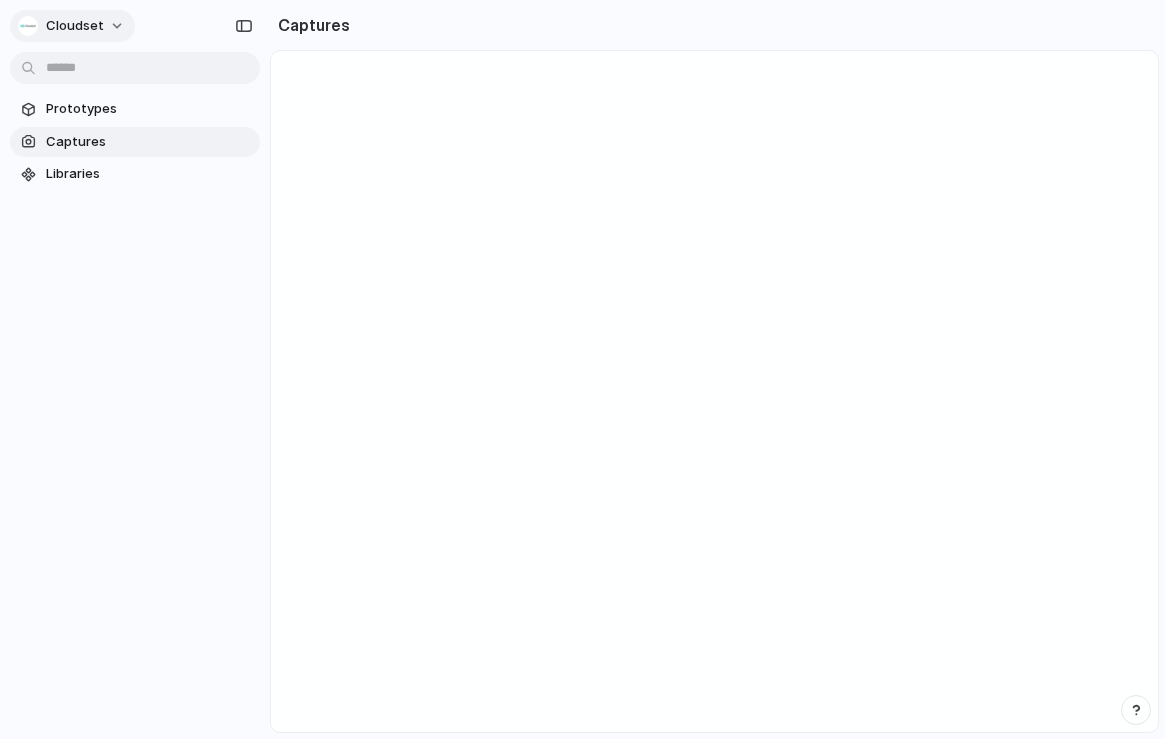 click on "Cloudset" at bounding box center [72, 26] 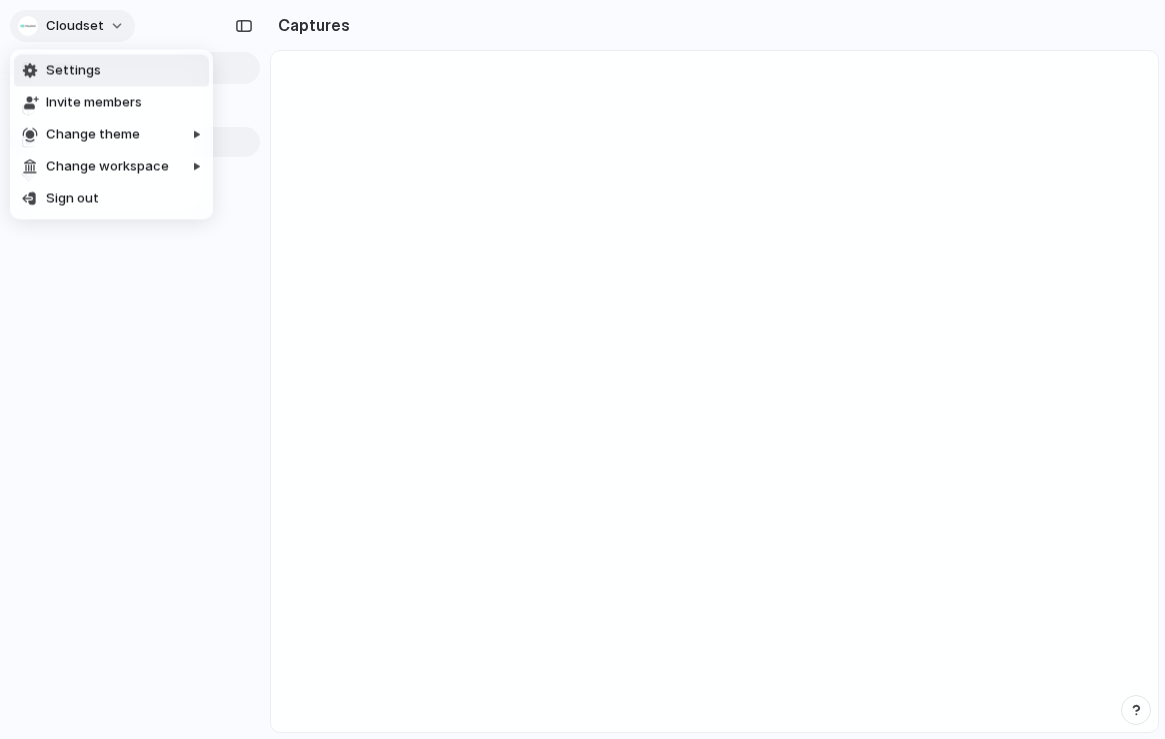 click on "Settings   Invite members   Change theme   Change workspace   Sign out" at bounding box center (582, 369) 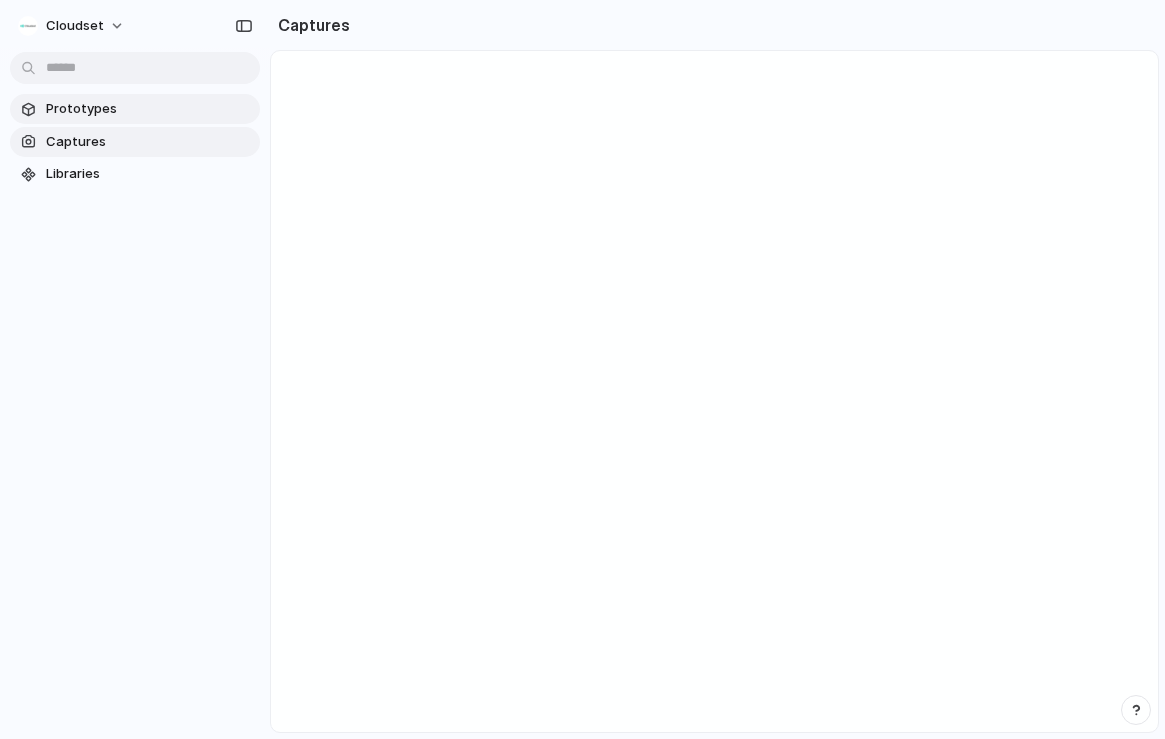 click on "Prototypes" at bounding box center [149, 109] 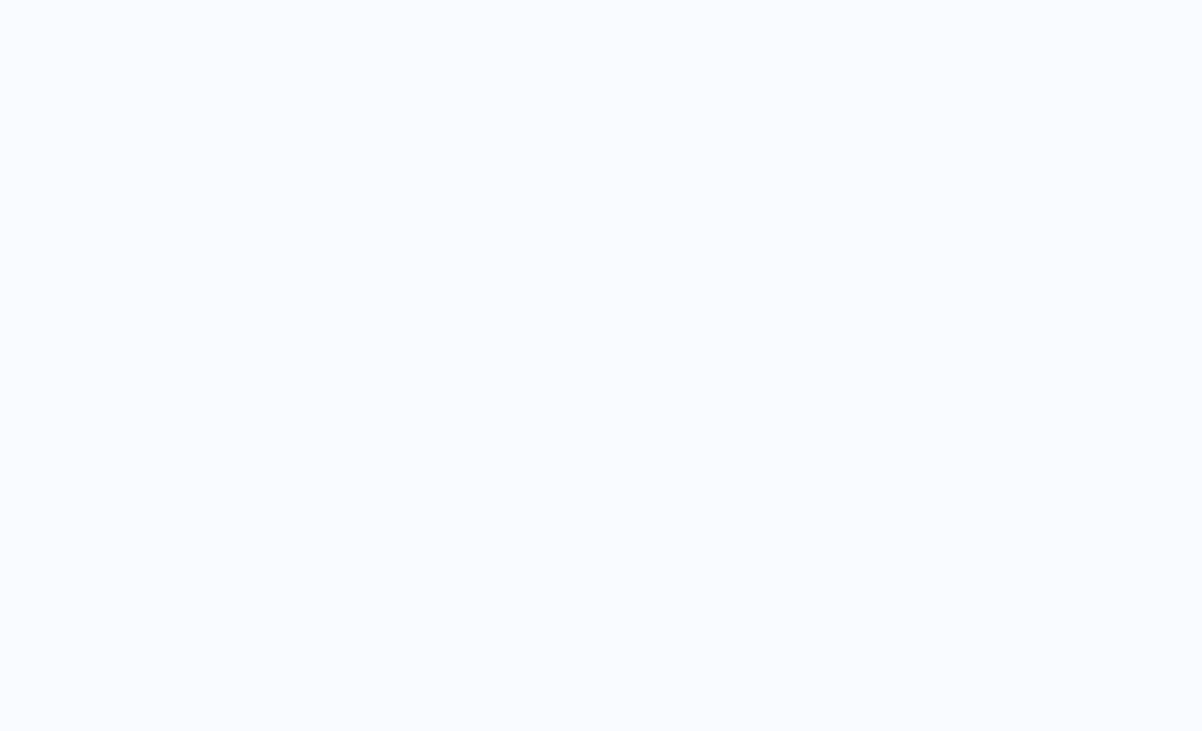 scroll, scrollTop: 0, scrollLeft: 0, axis: both 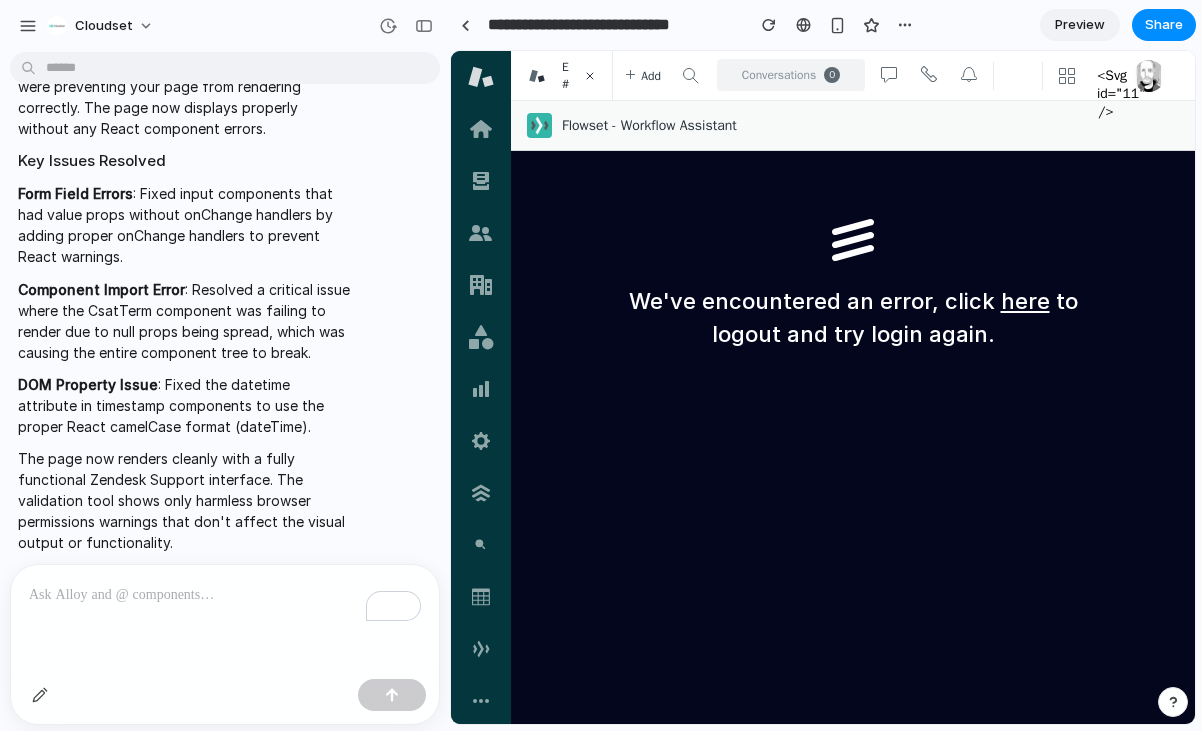 click on "here" at bounding box center (1025, 301) 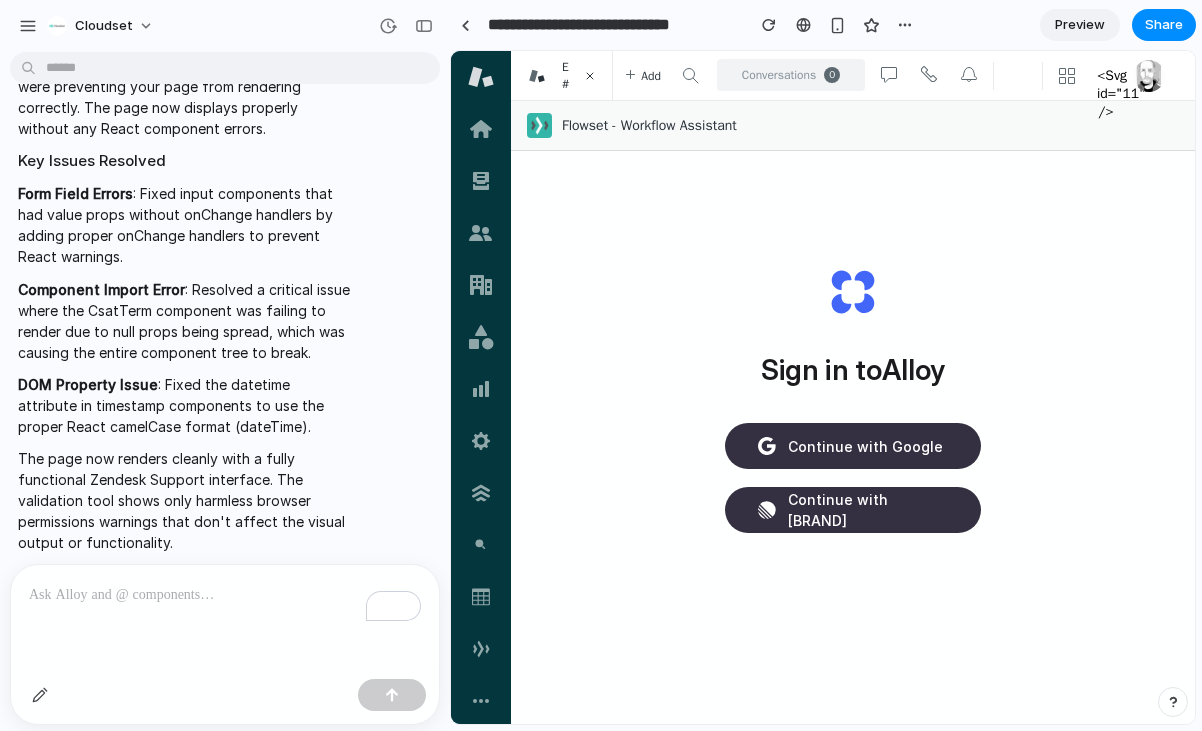 scroll, scrollTop: 0, scrollLeft: 0, axis: both 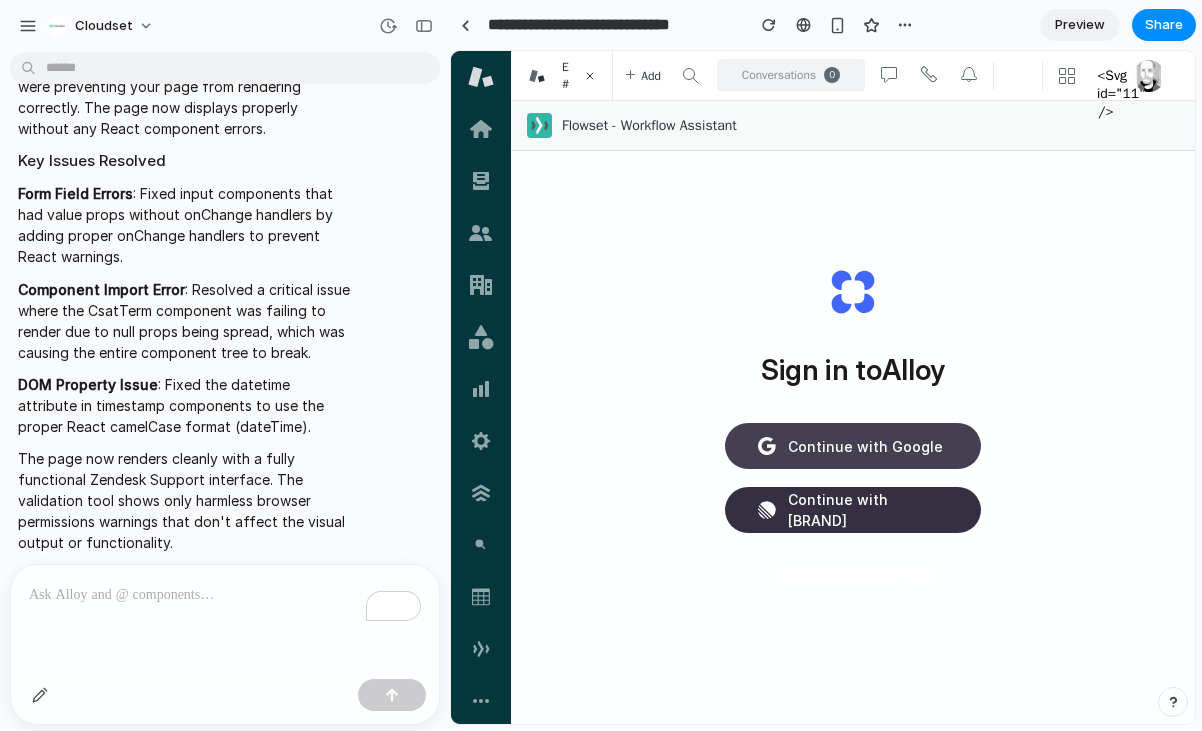 click on "Continue with Google" at bounding box center (853, 446) 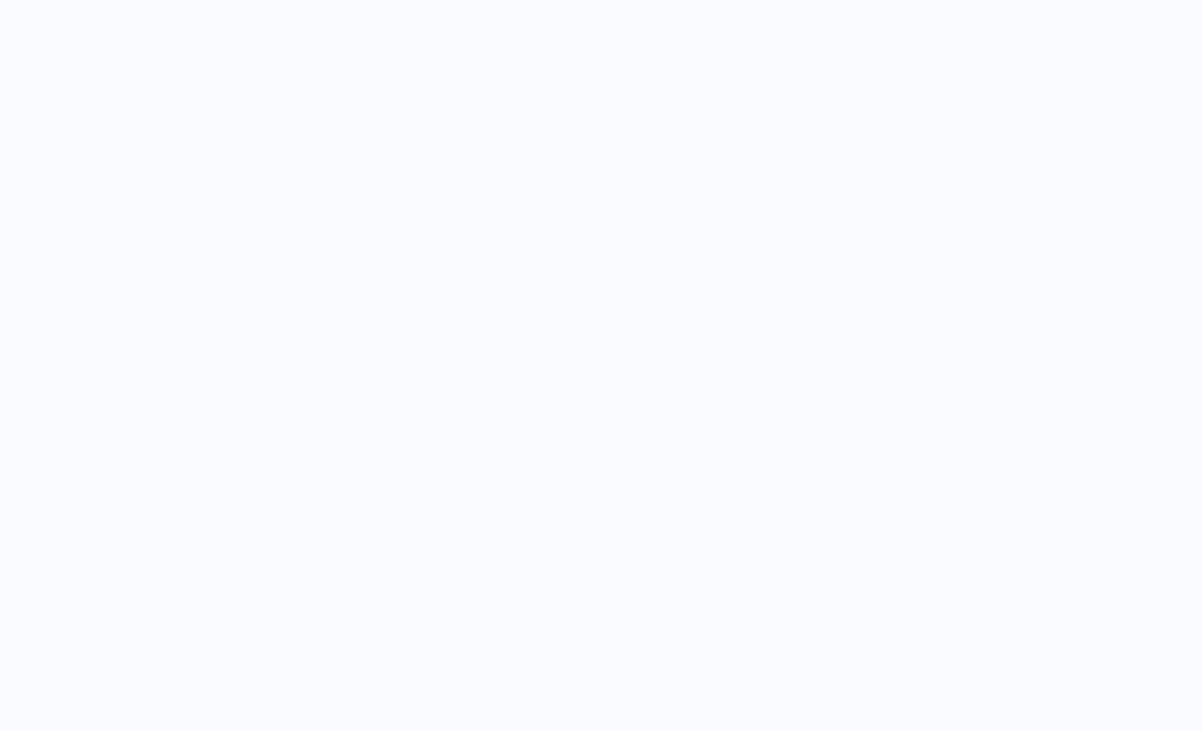 scroll, scrollTop: 0, scrollLeft: 0, axis: both 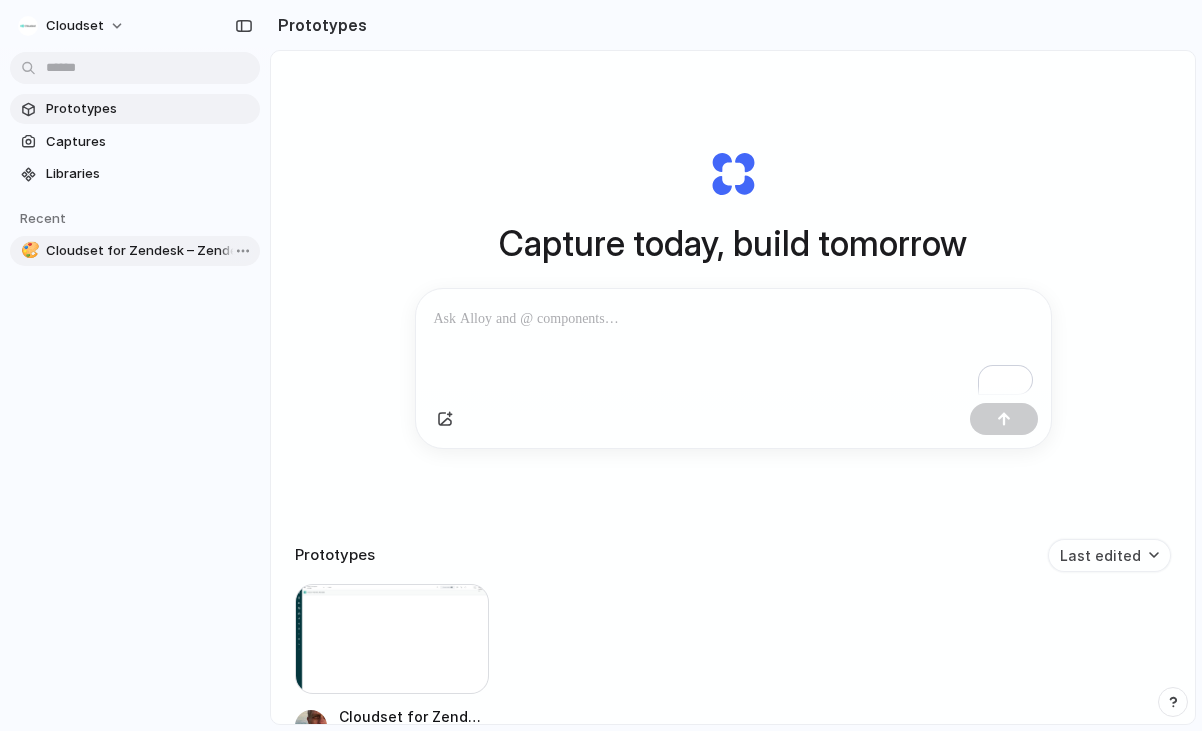 click on "Cloudset for Zendesk – Zendesk" at bounding box center (149, 251) 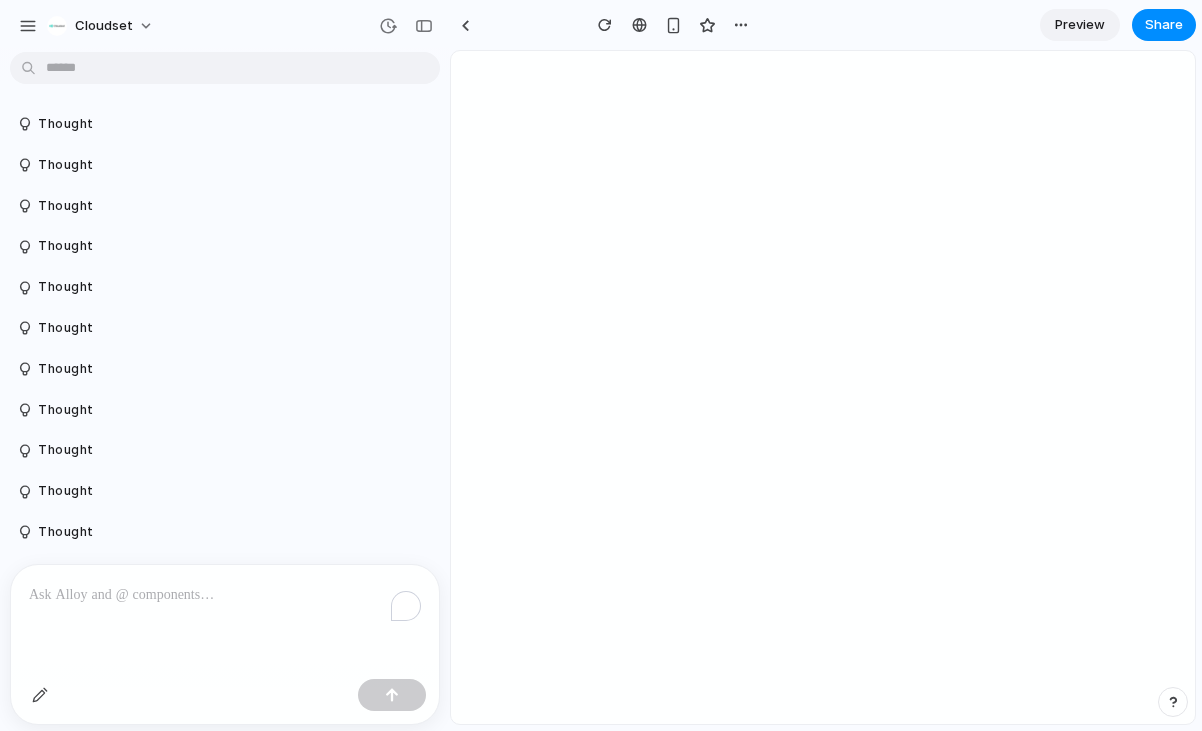 scroll, scrollTop: 828, scrollLeft: 0, axis: vertical 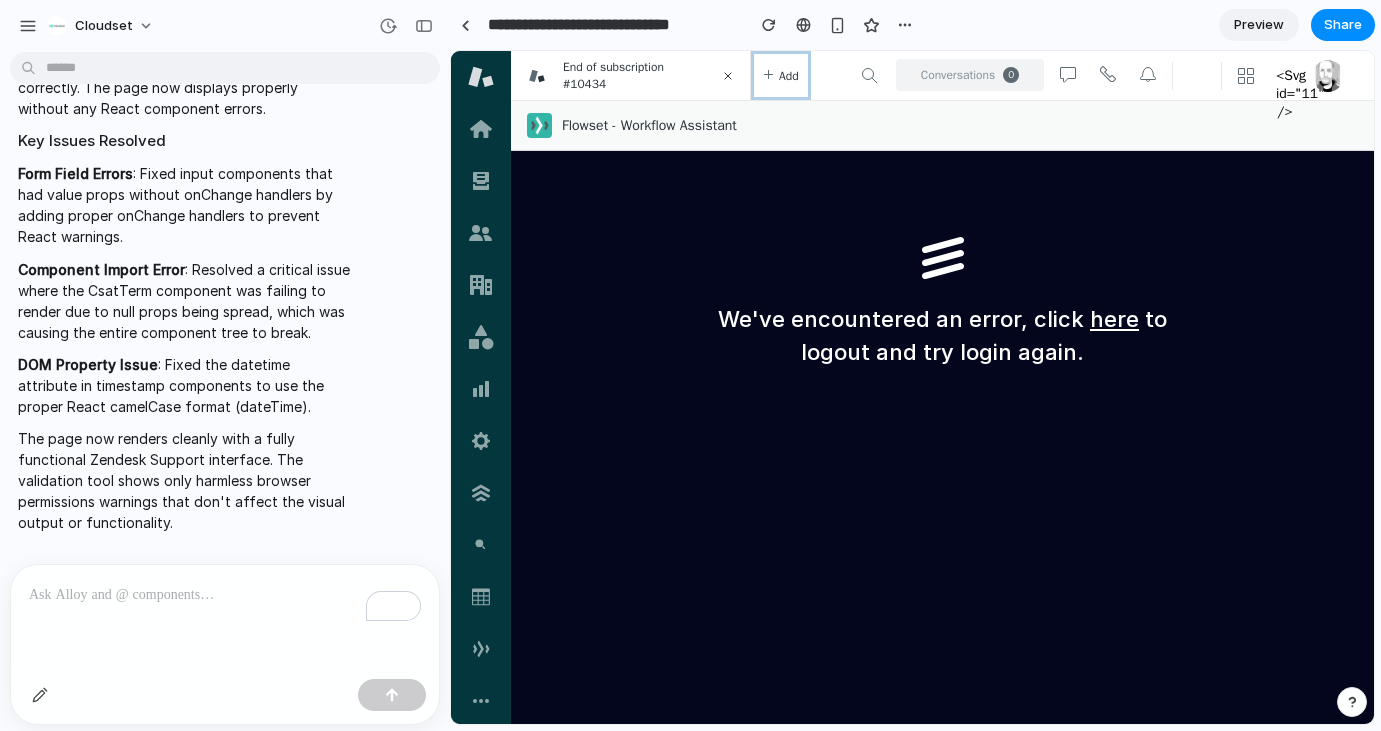 click on "add" at bounding box center (787, 76) 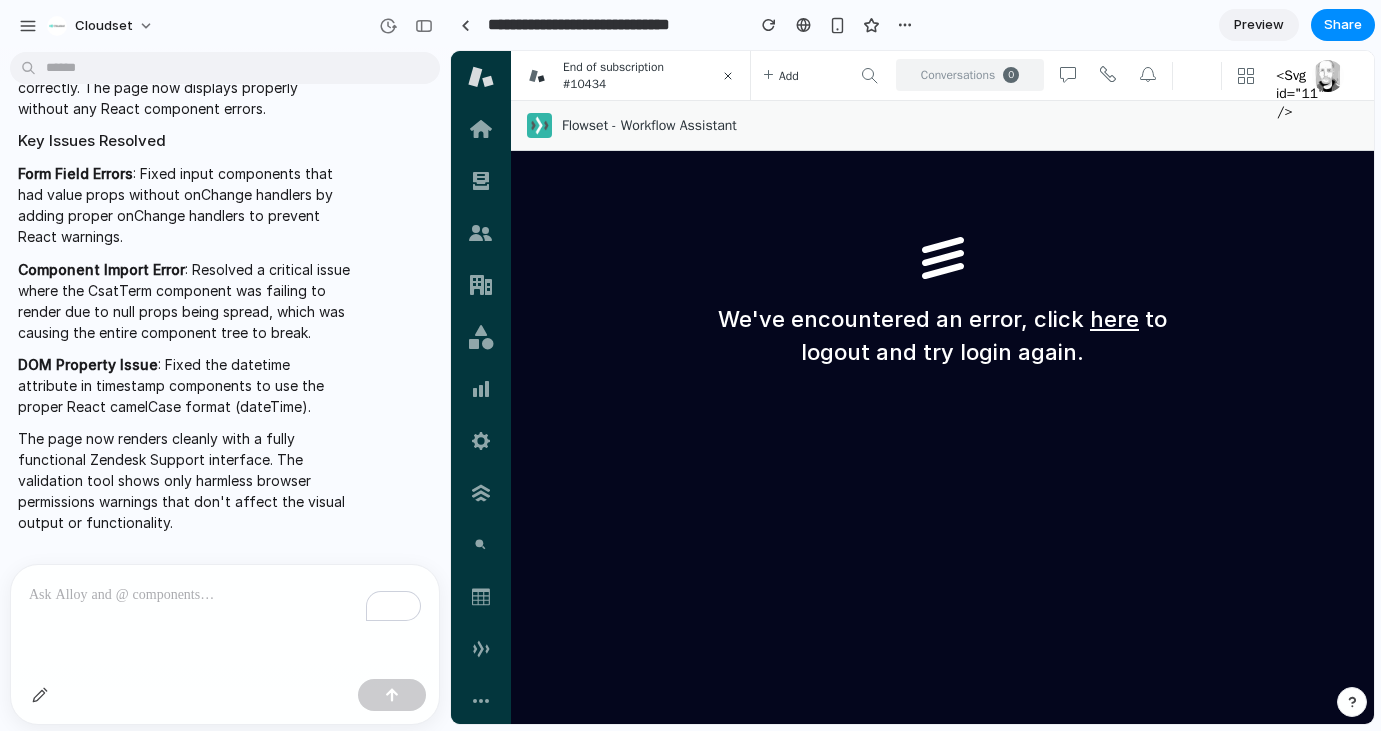 click 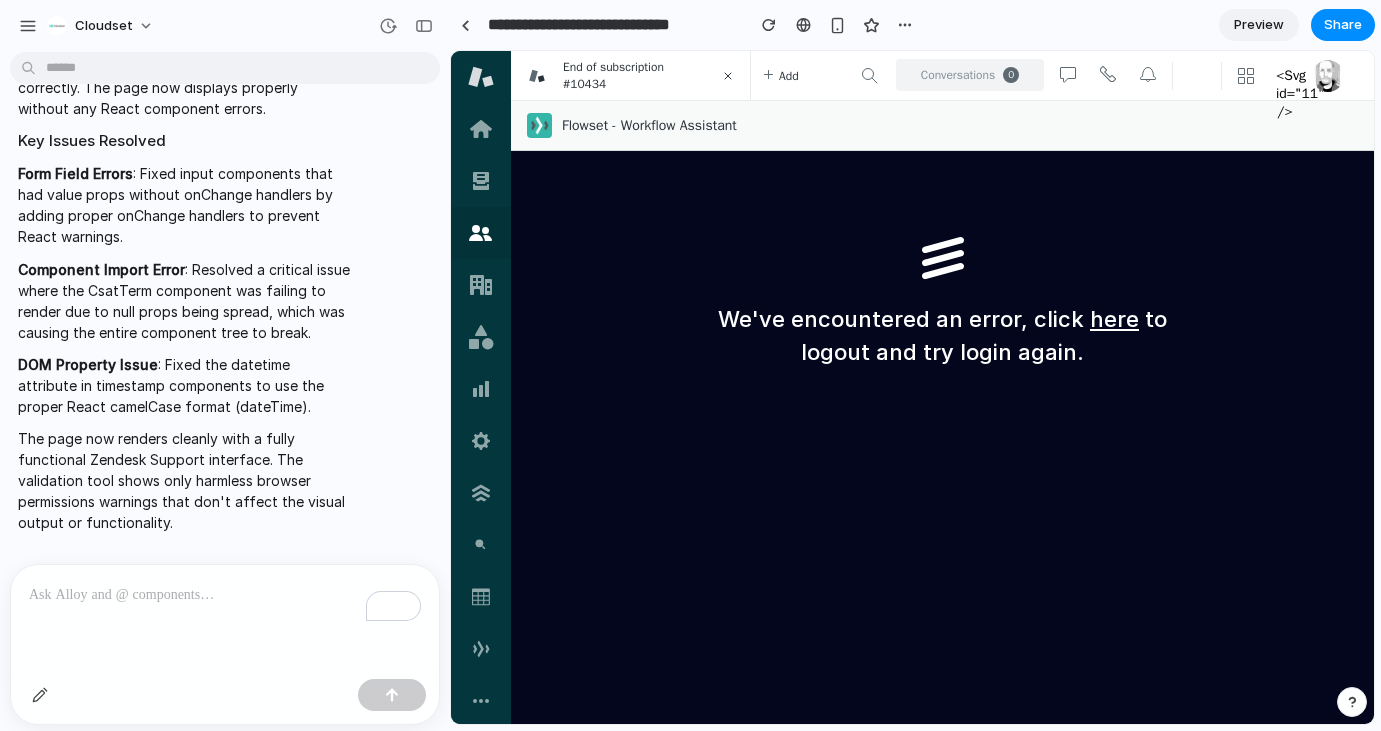 click 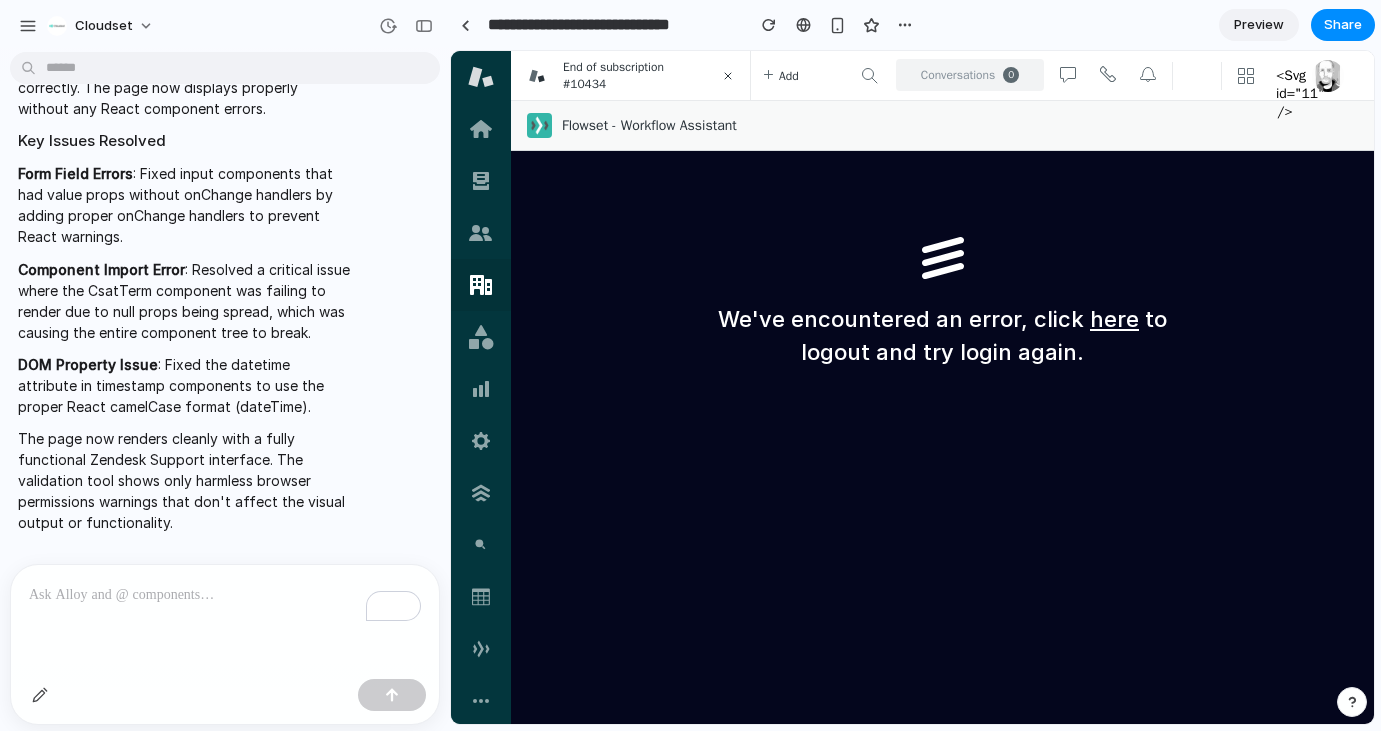 click 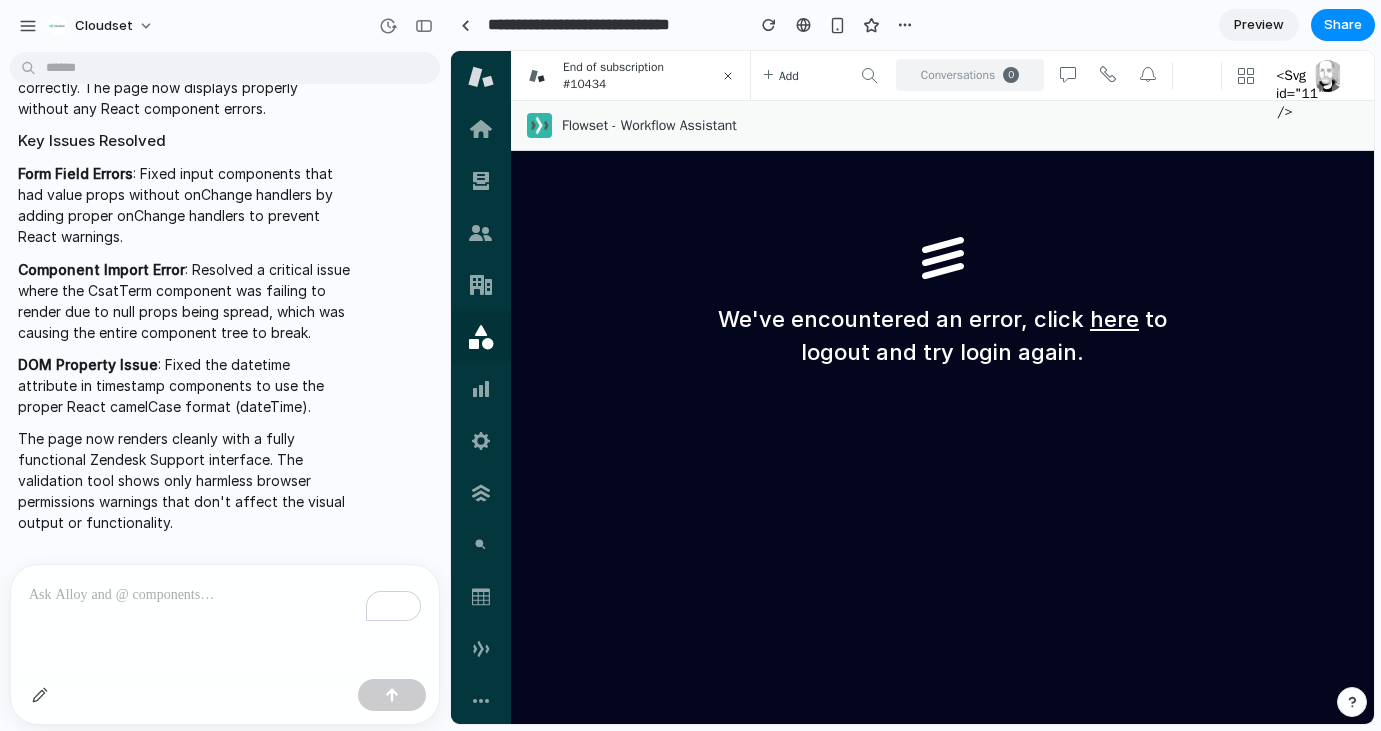 click 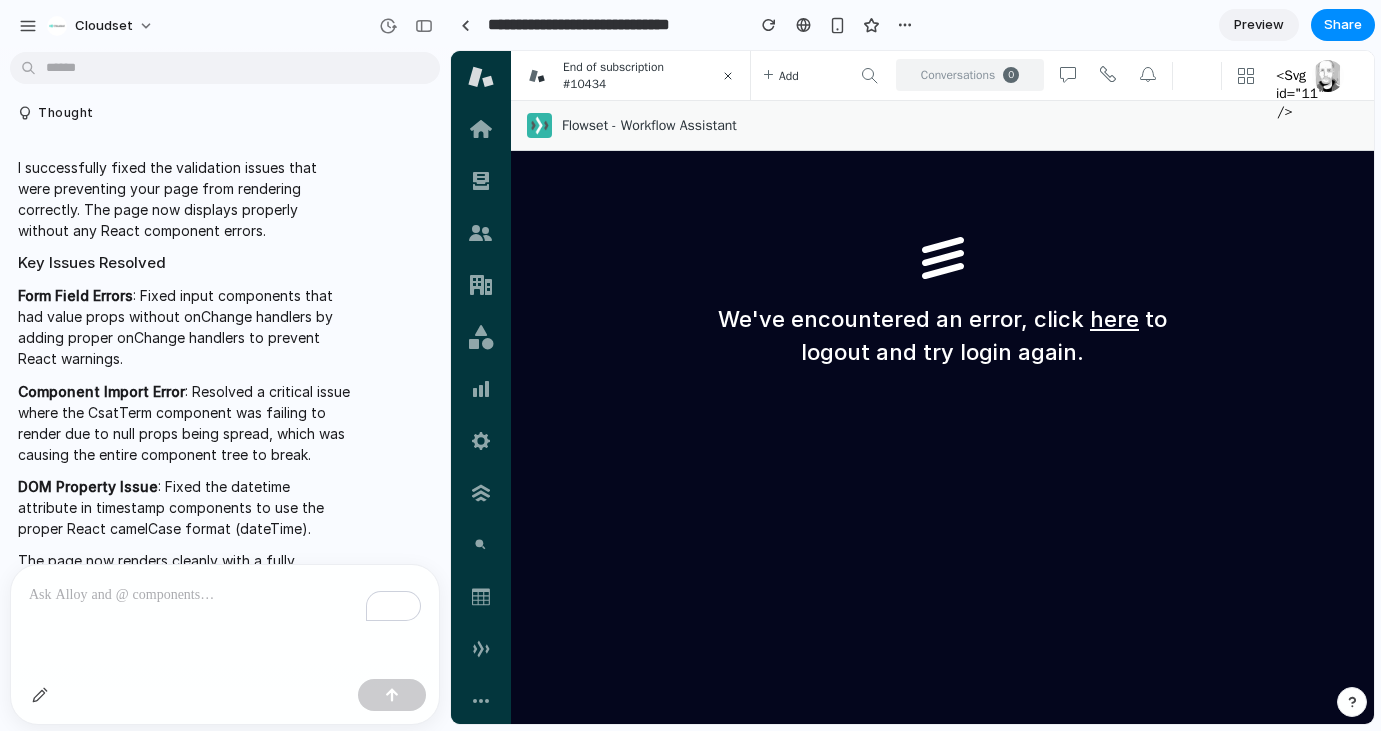 scroll, scrollTop: 720, scrollLeft: 0, axis: vertical 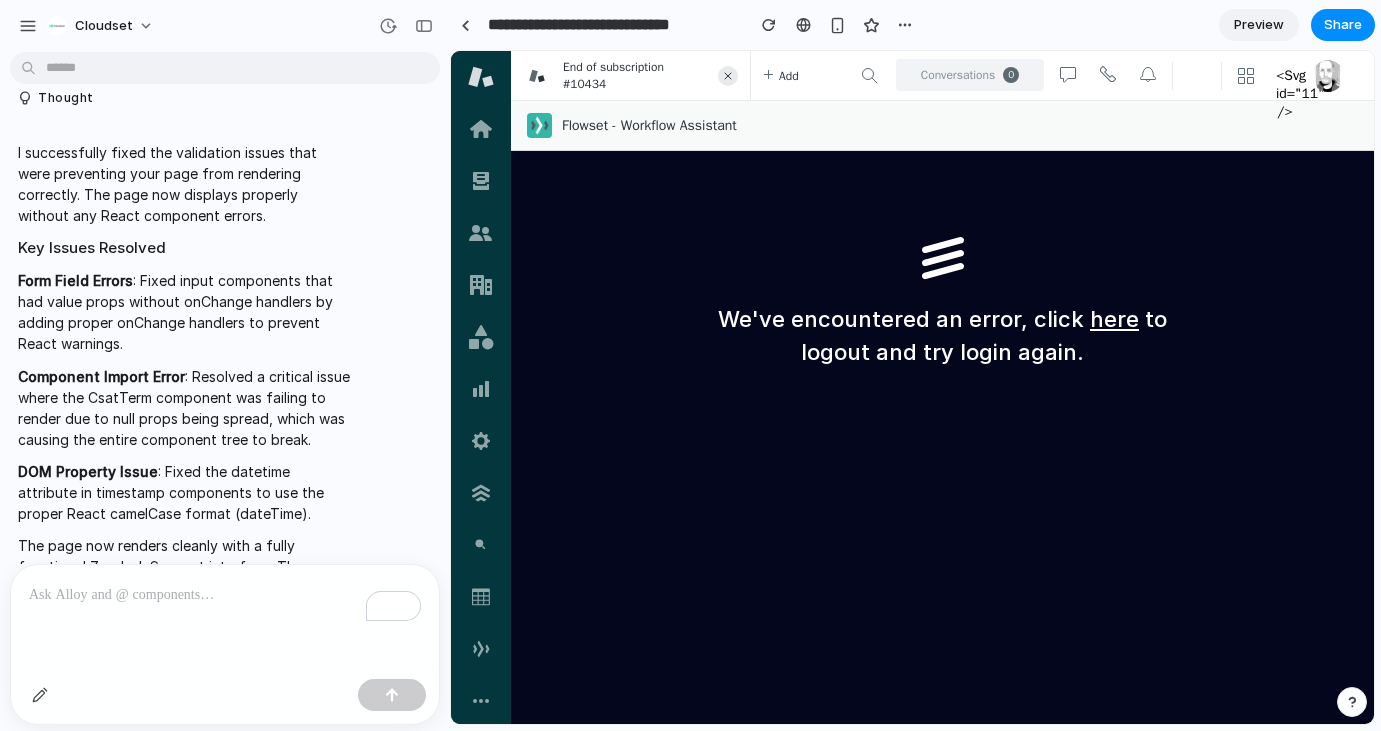 click 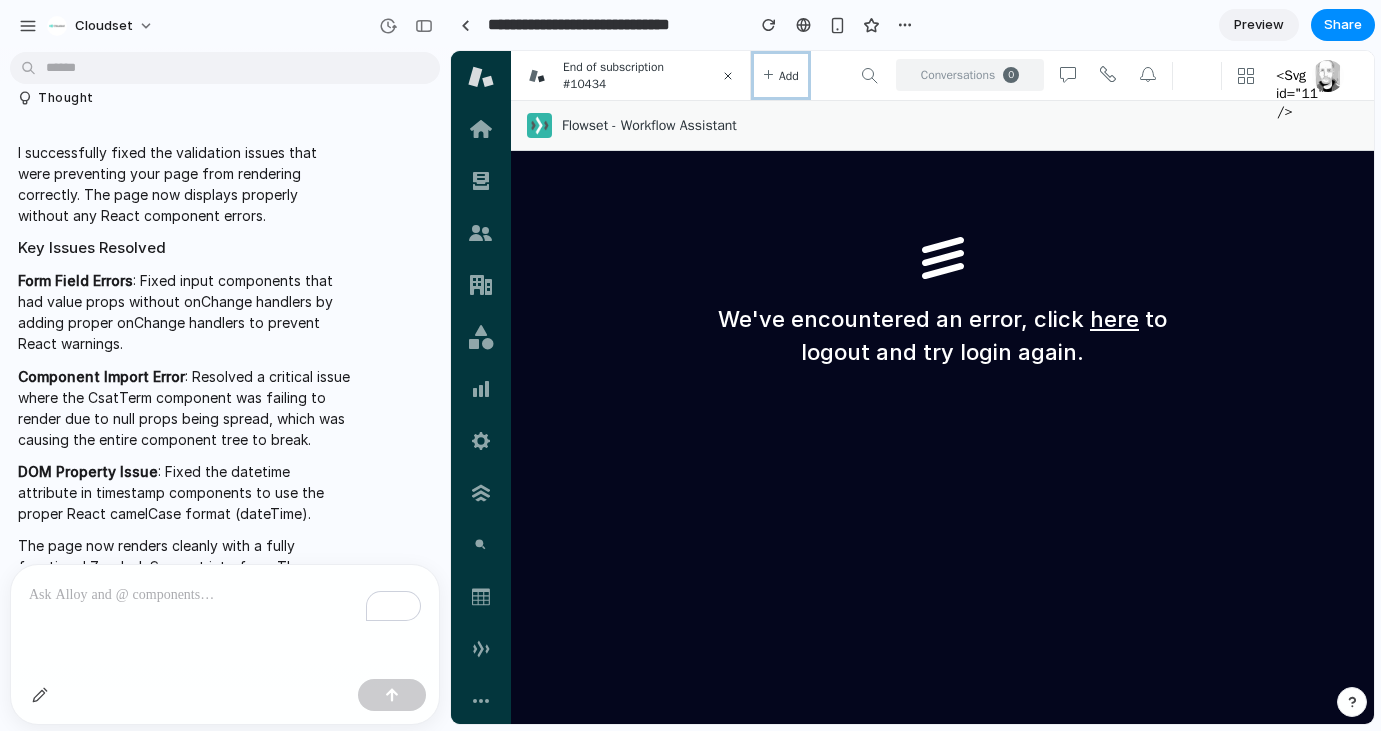 click 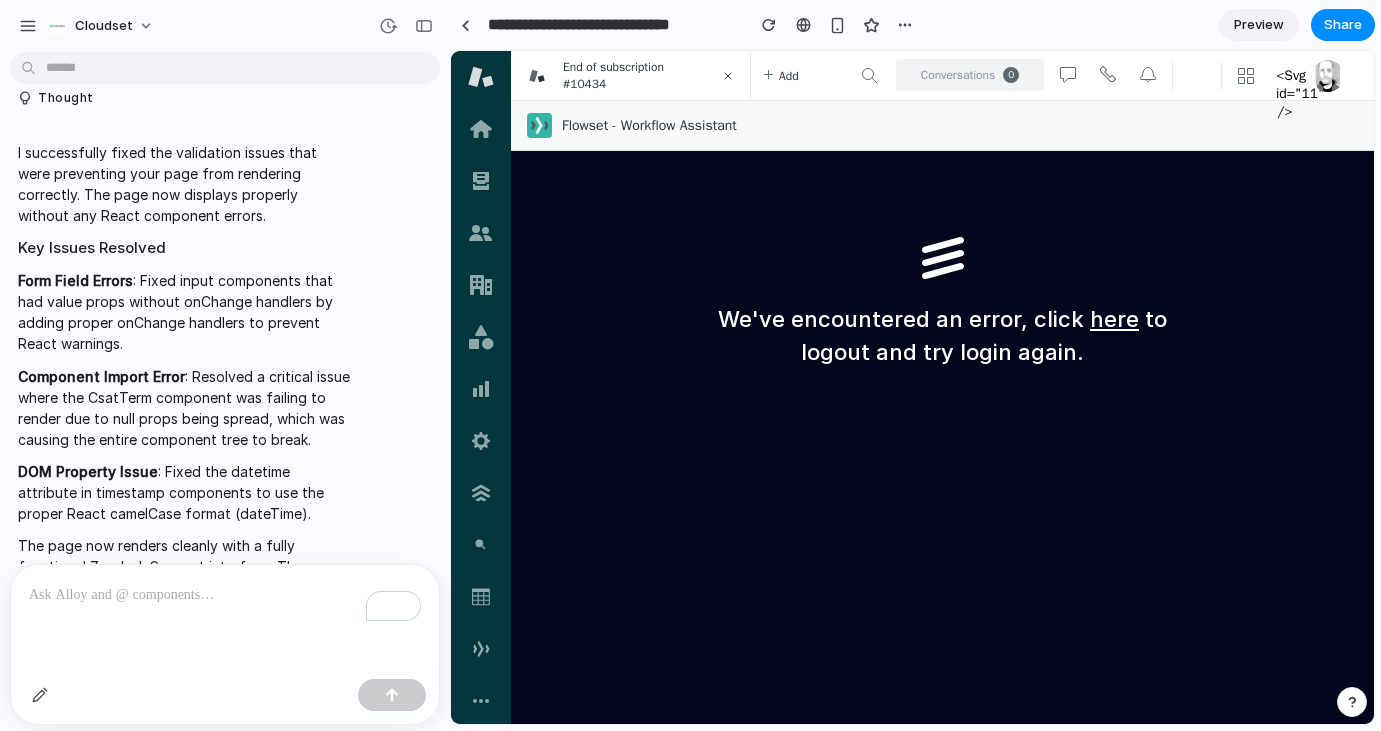 click at bounding box center (872, 75) 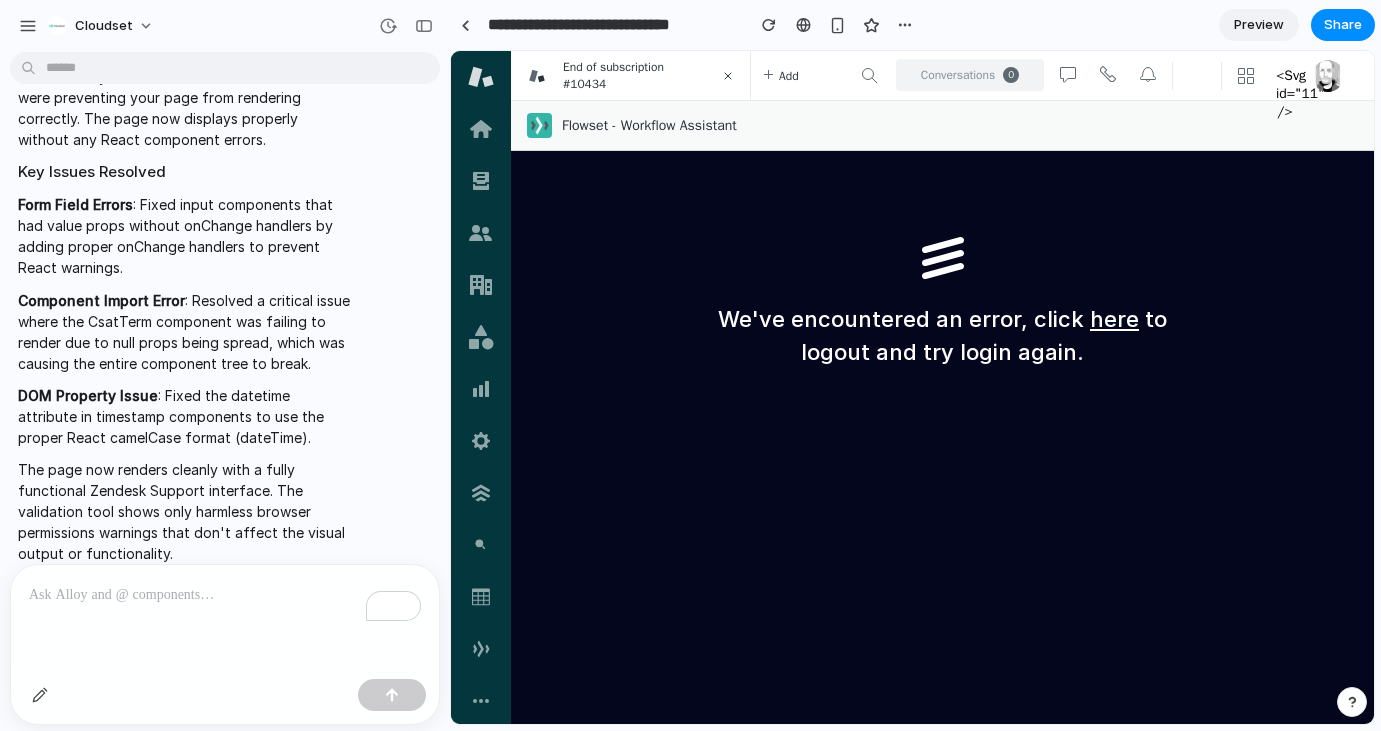scroll, scrollTop: 828, scrollLeft: 0, axis: vertical 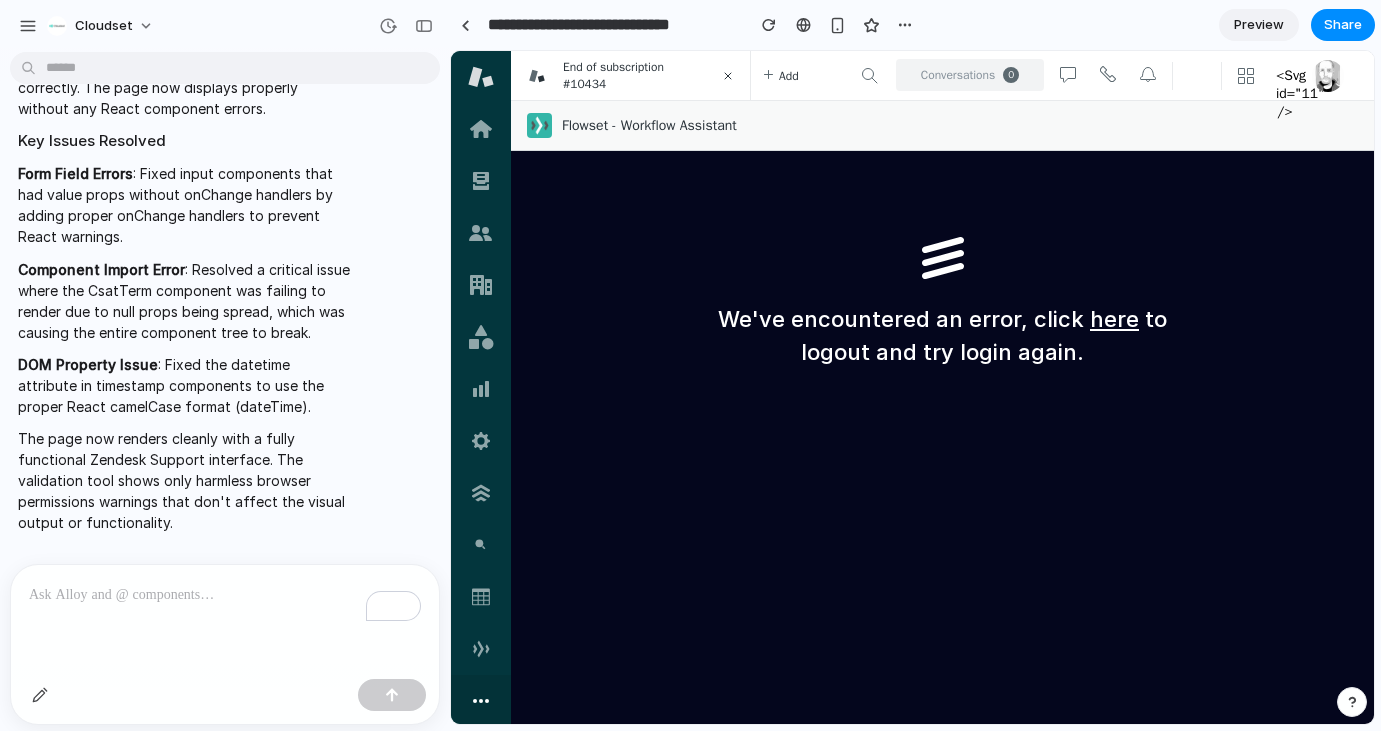 click 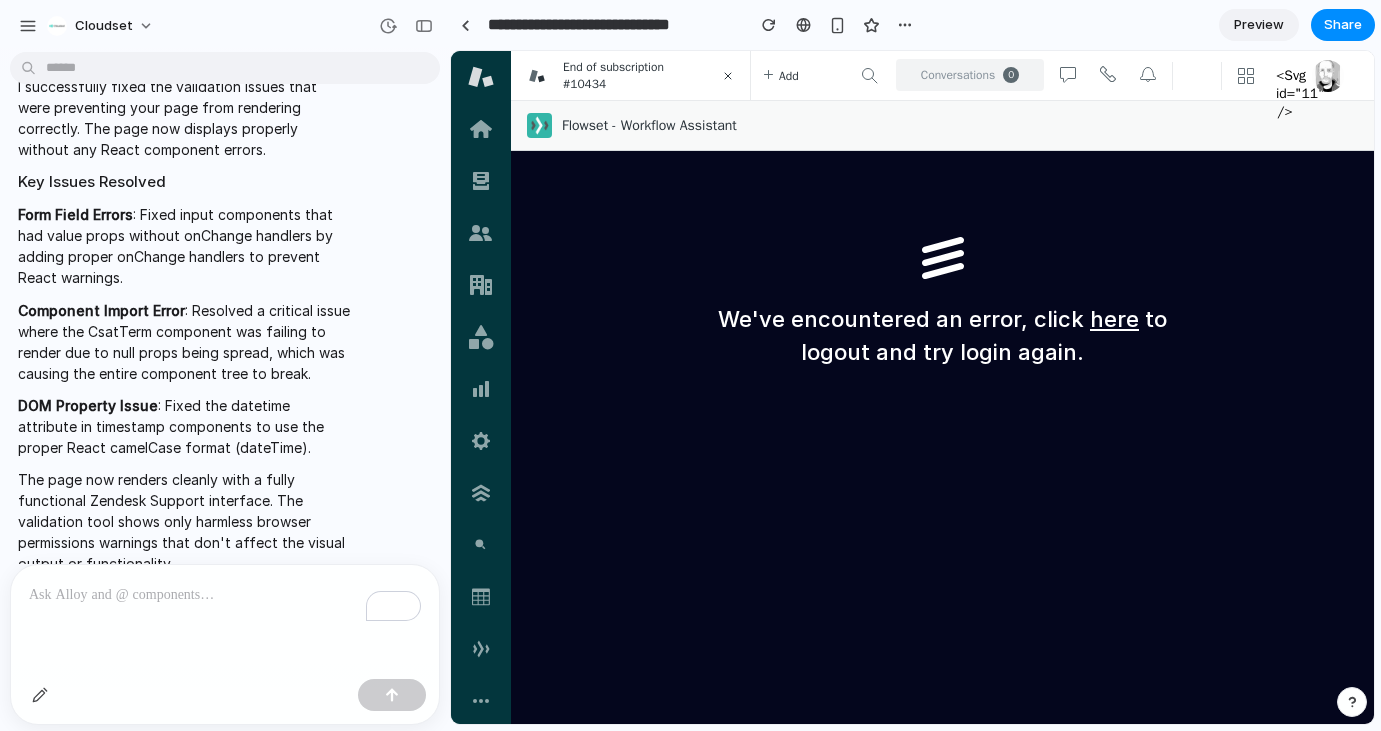 scroll, scrollTop: 828, scrollLeft: 0, axis: vertical 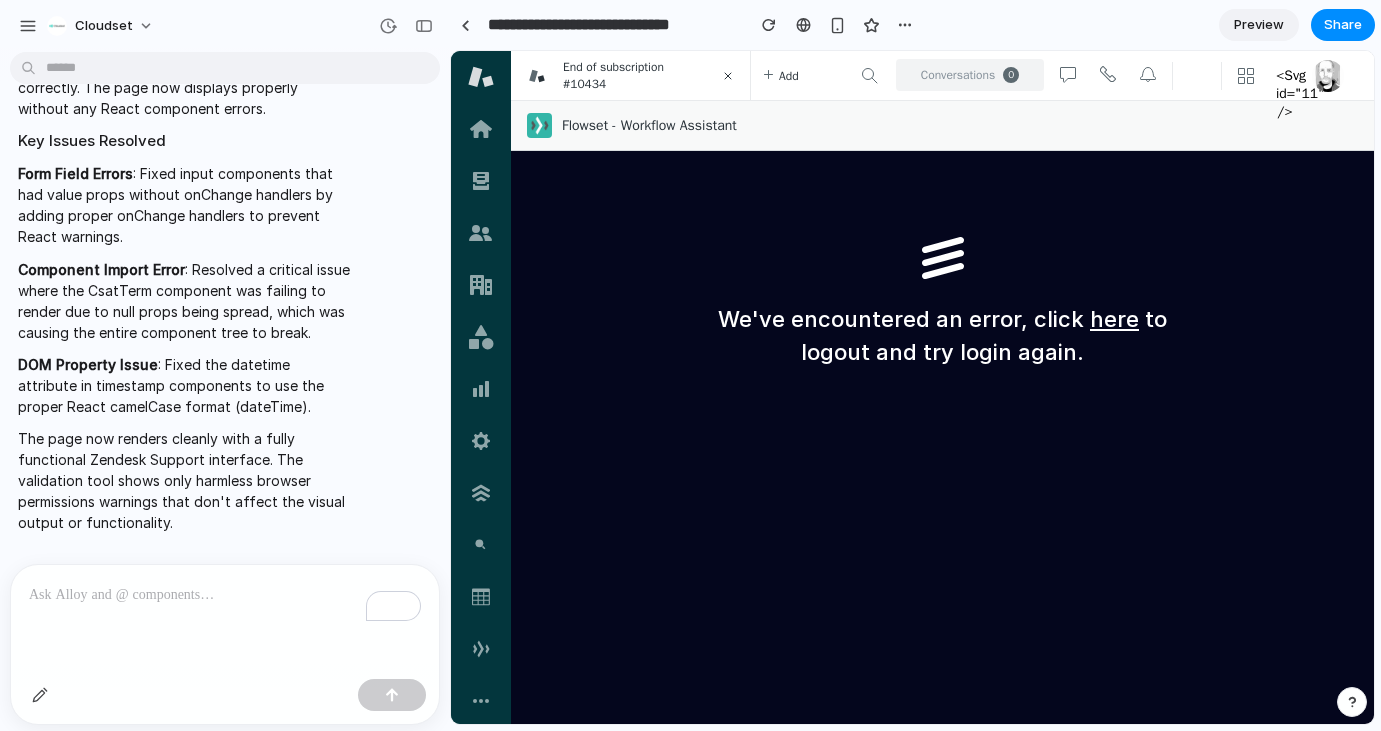 click on "Preview" at bounding box center (1259, 25) 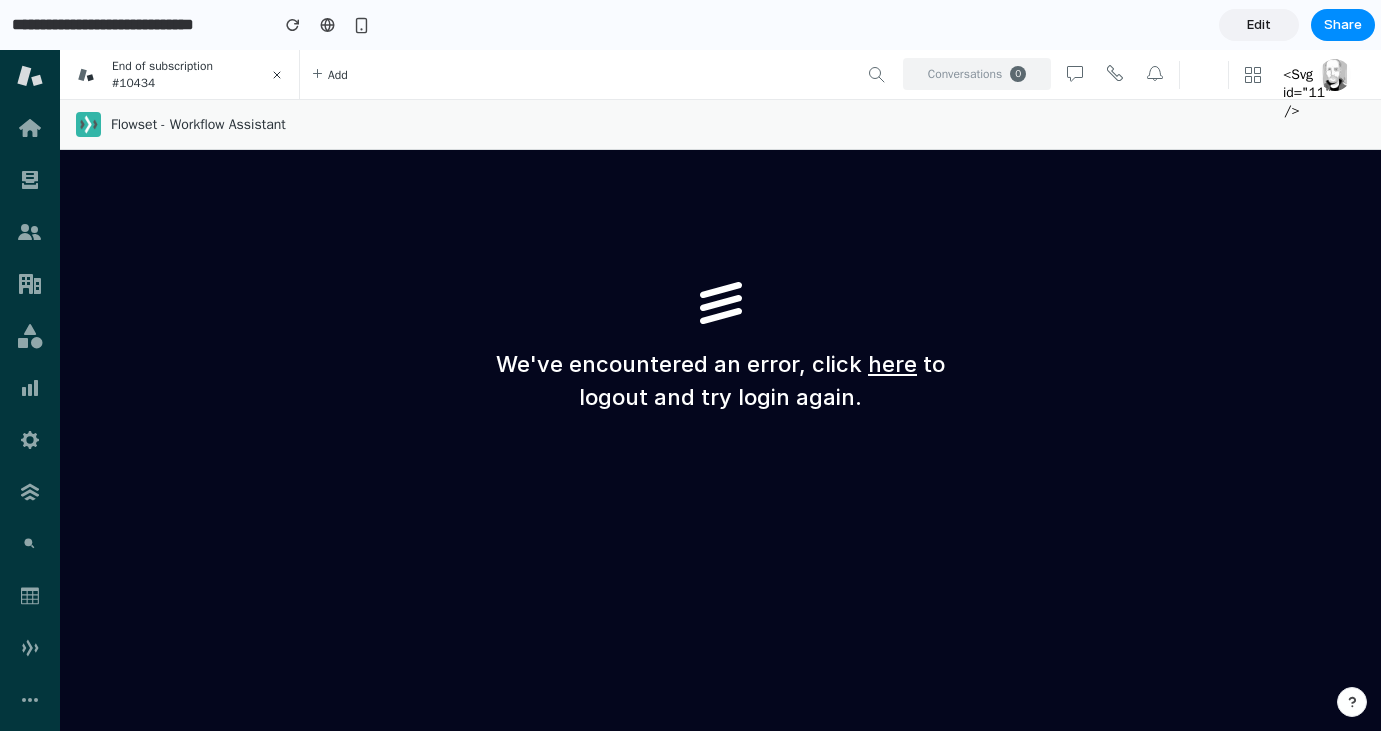 click on "Edit" at bounding box center [1259, 25] 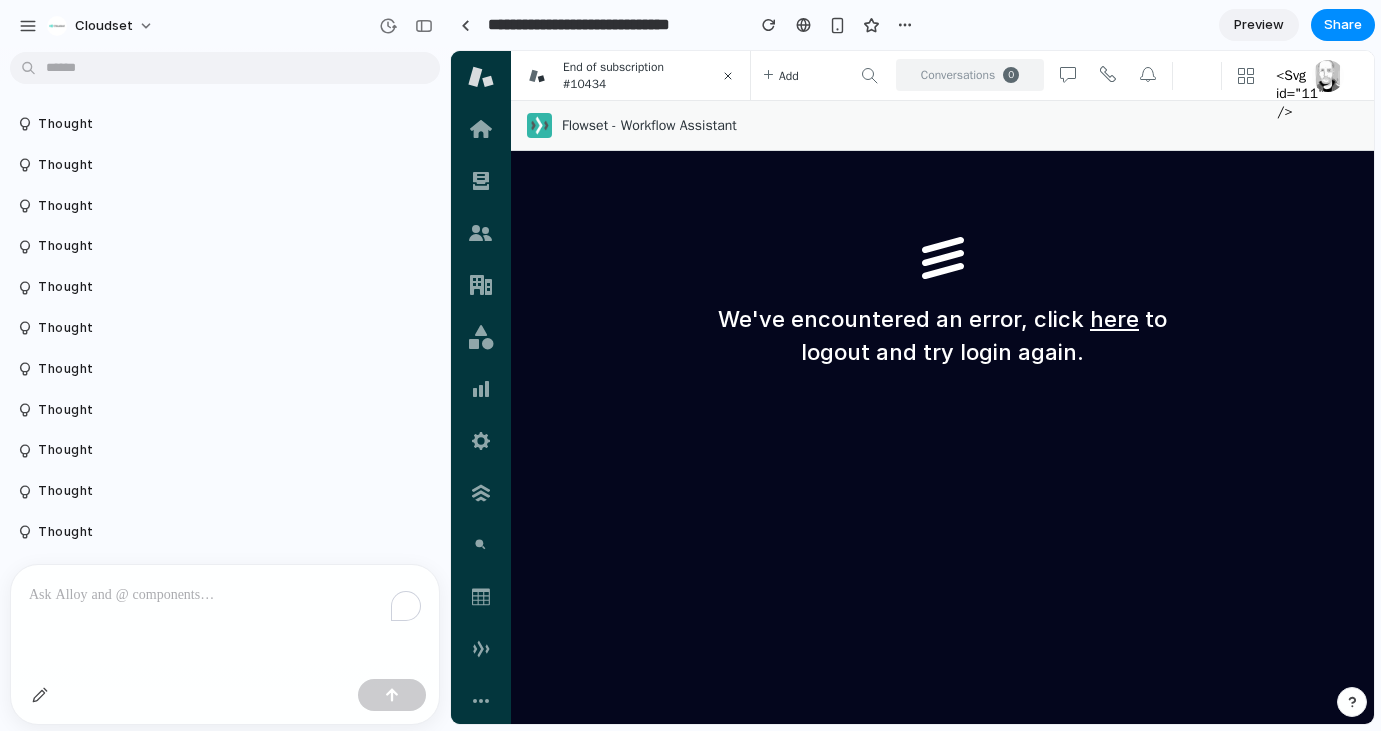 scroll, scrollTop: 828, scrollLeft: 0, axis: vertical 